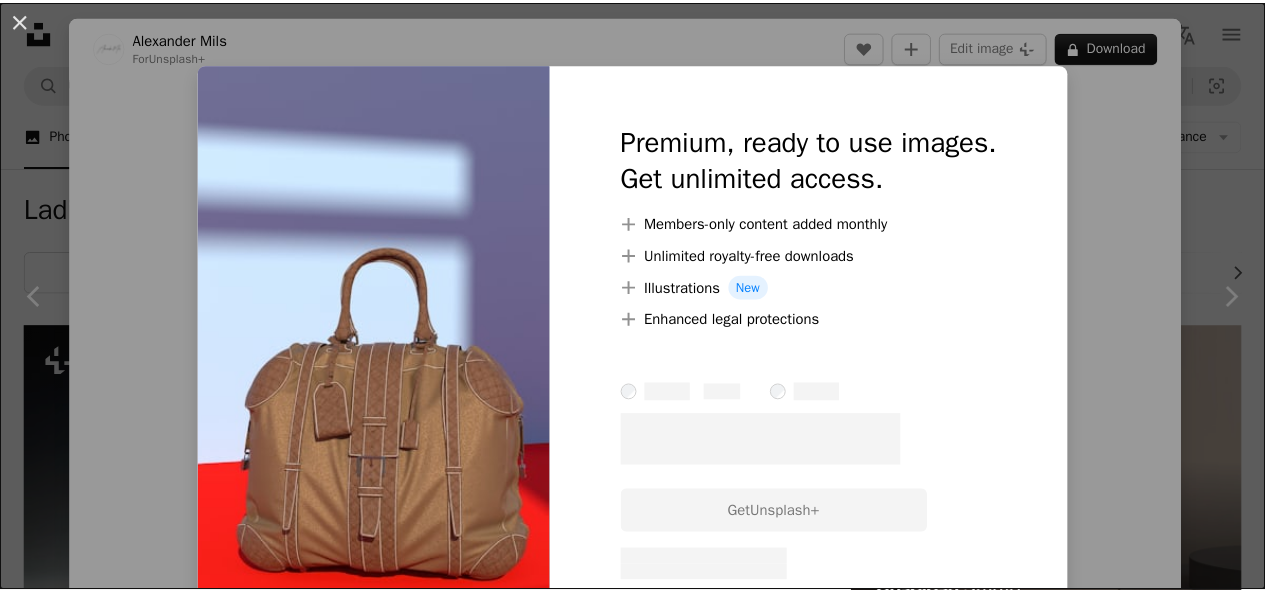 scroll, scrollTop: 2133, scrollLeft: 0, axis: vertical 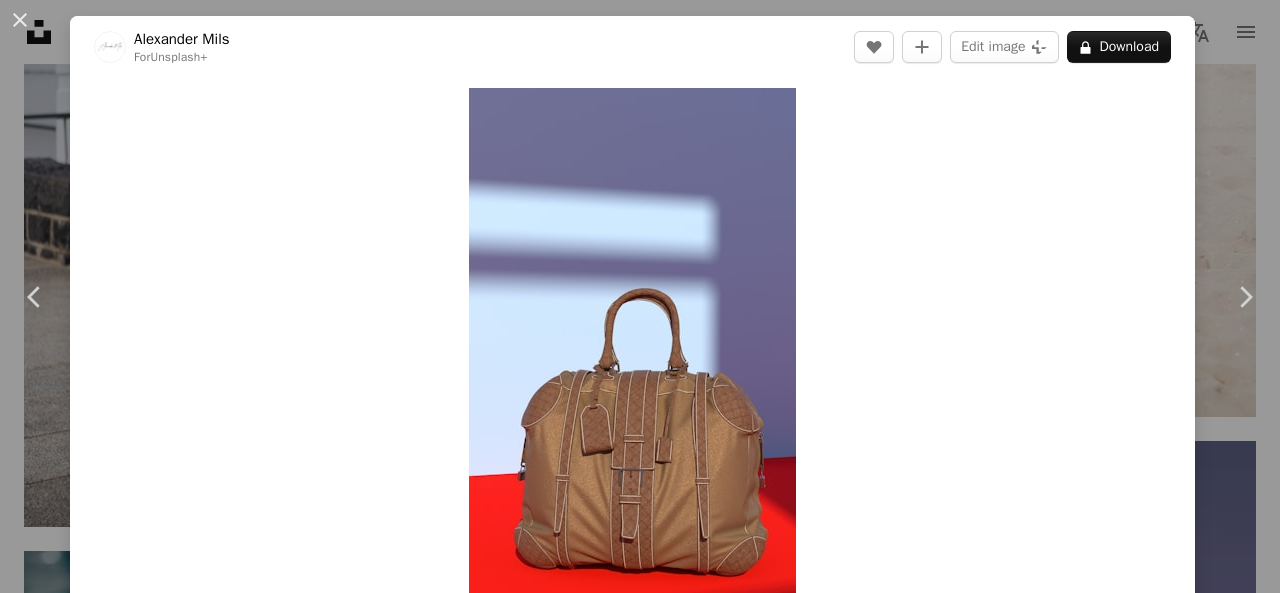 click on "An X shape" at bounding box center [20, 20] 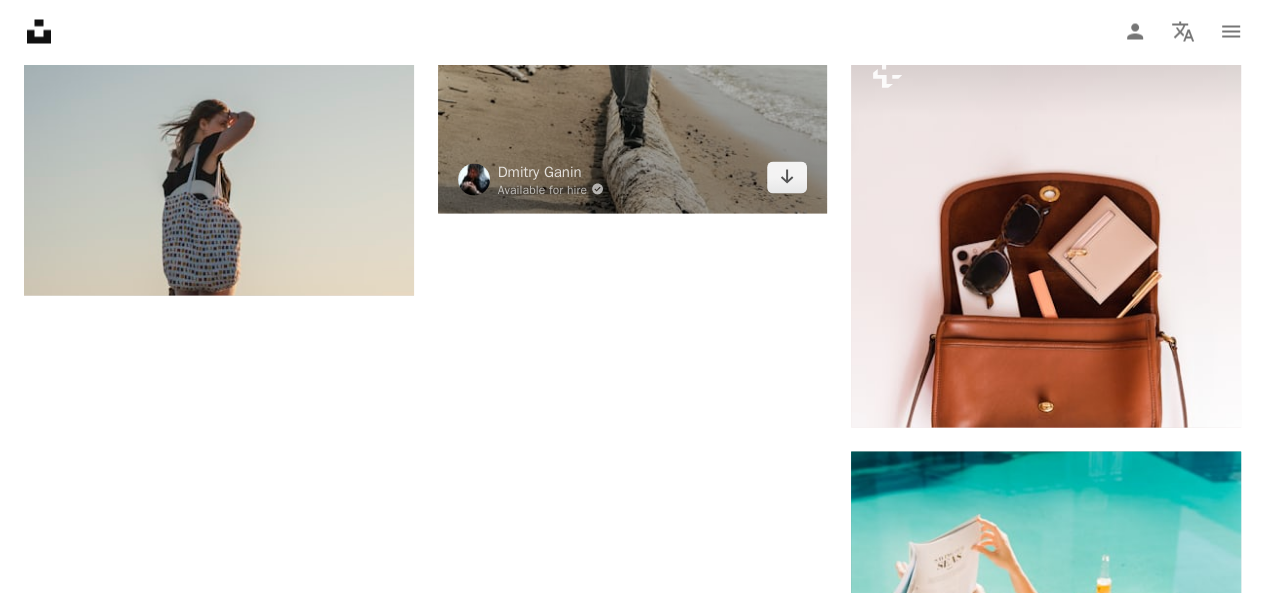 scroll, scrollTop: 3333, scrollLeft: 0, axis: vertical 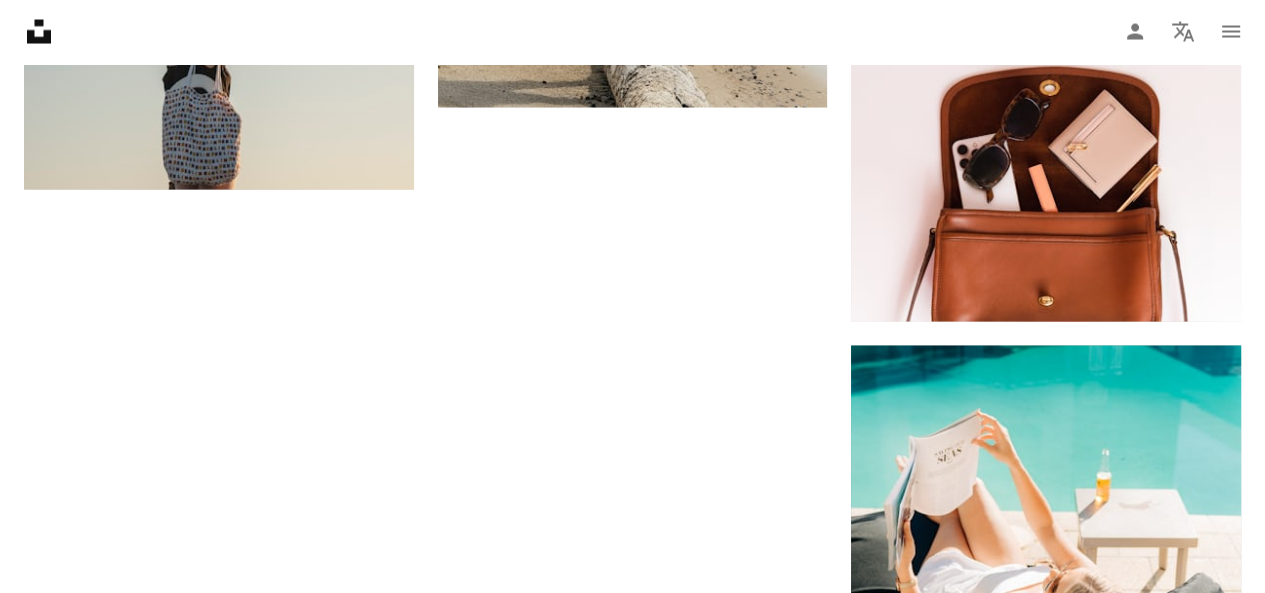 click on "Load more" at bounding box center [632, 1603] 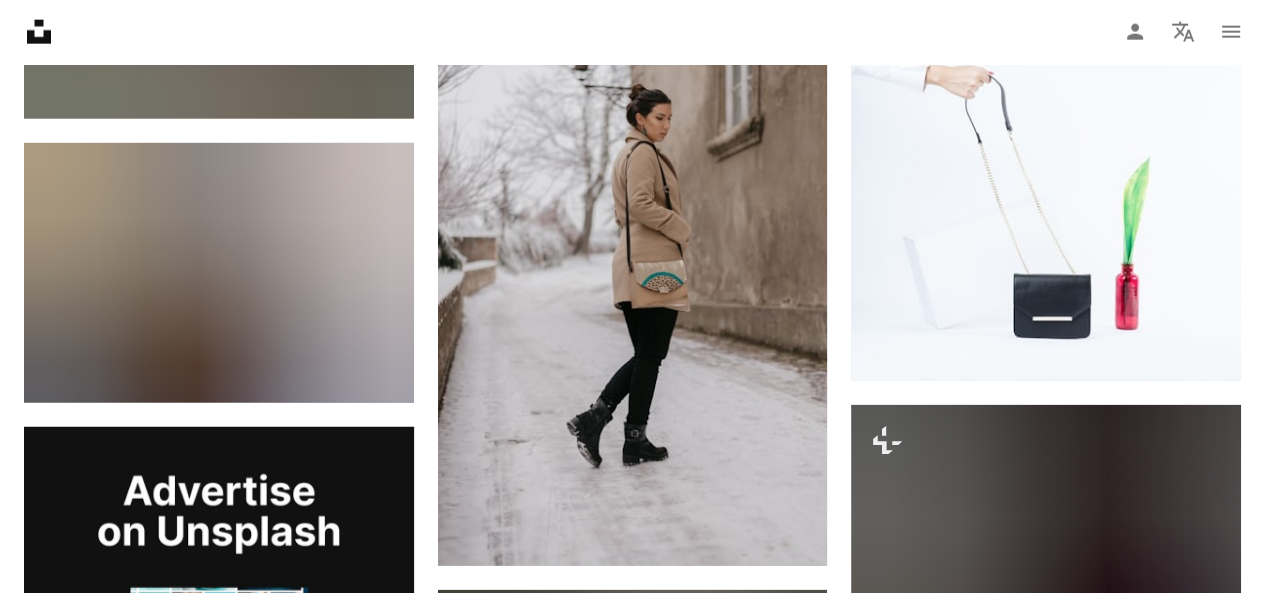 scroll, scrollTop: 4266, scrollLeft: 0, axis: vertical 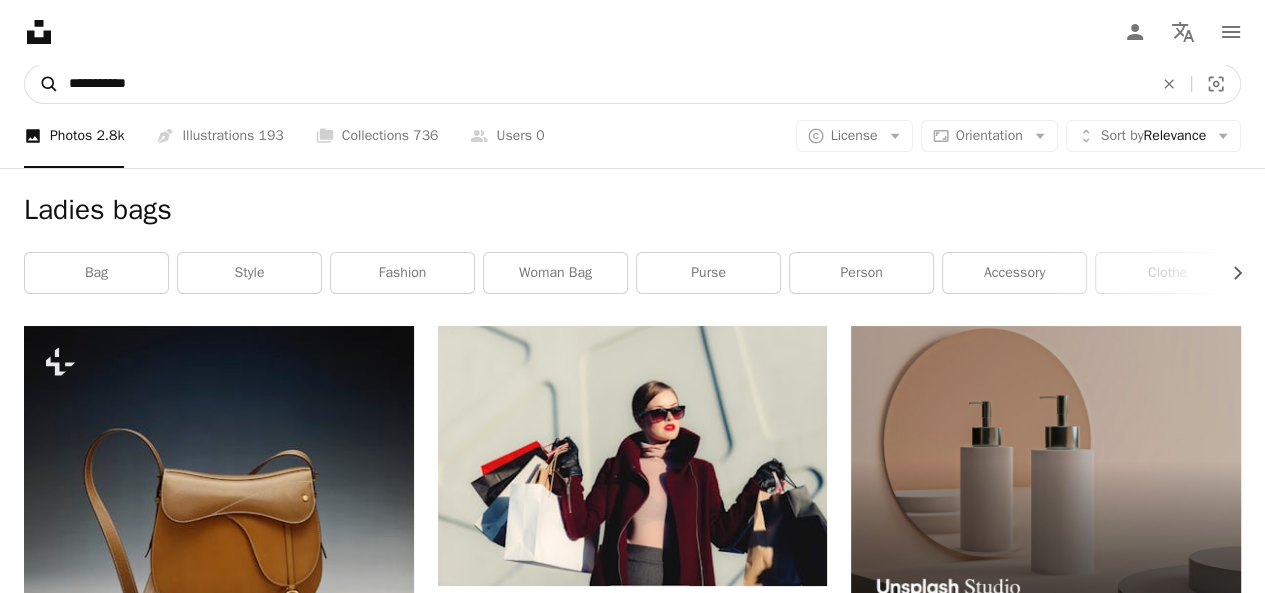drag, startPoint x: 164, startPoint y: 93, endPoint x: 34, endPoint y: 90, distance: 130.0346 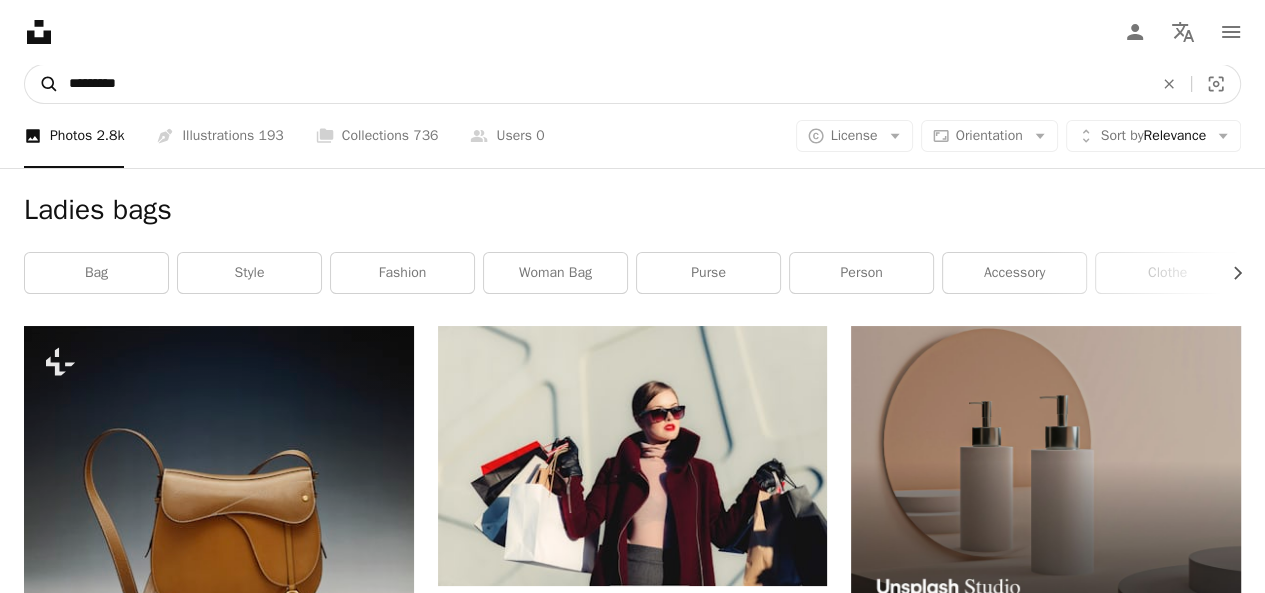 type on "*********" 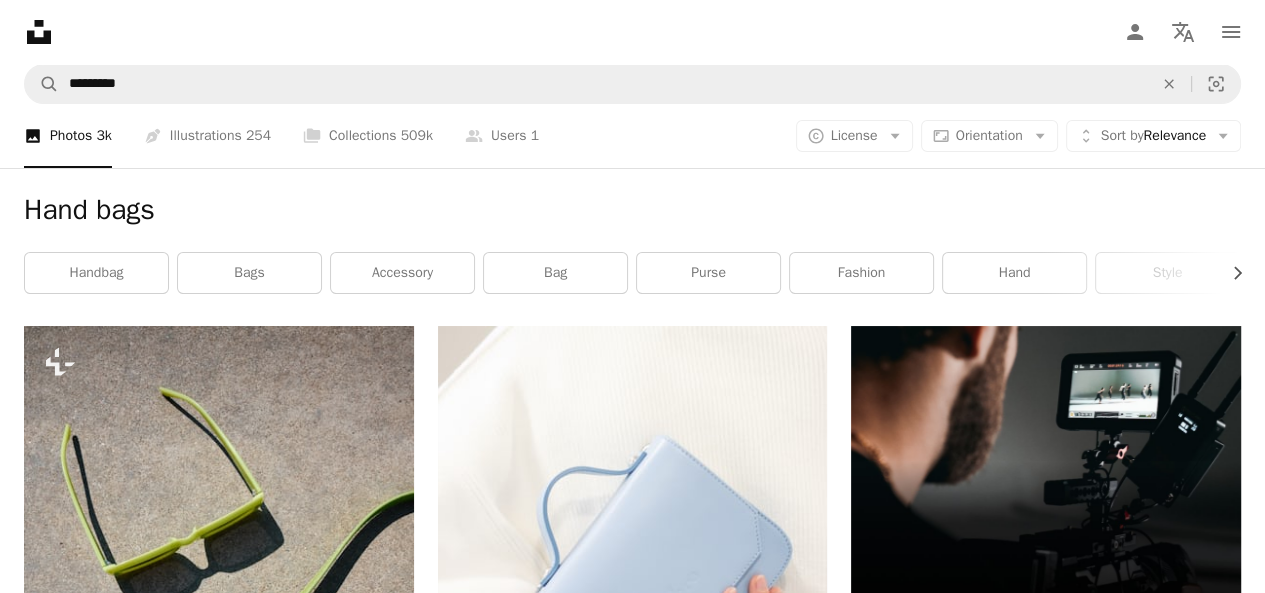 scroll, scrollTop: 133, scrollLeft: 0, axis: vertical 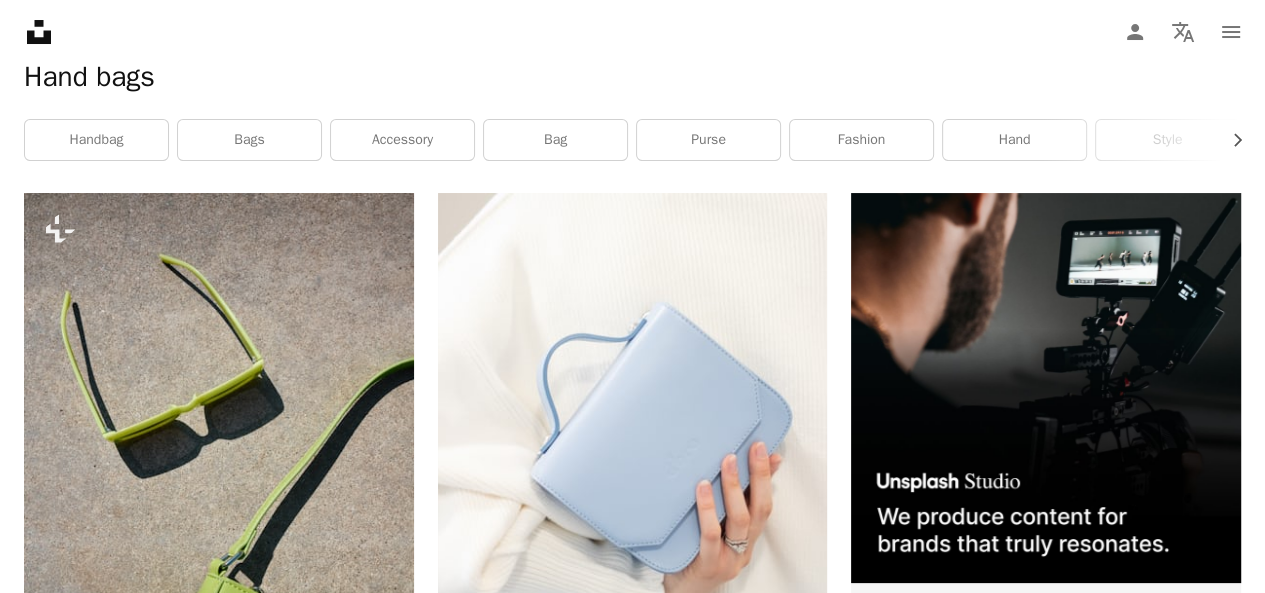 click at bounding box center [1046, 859] 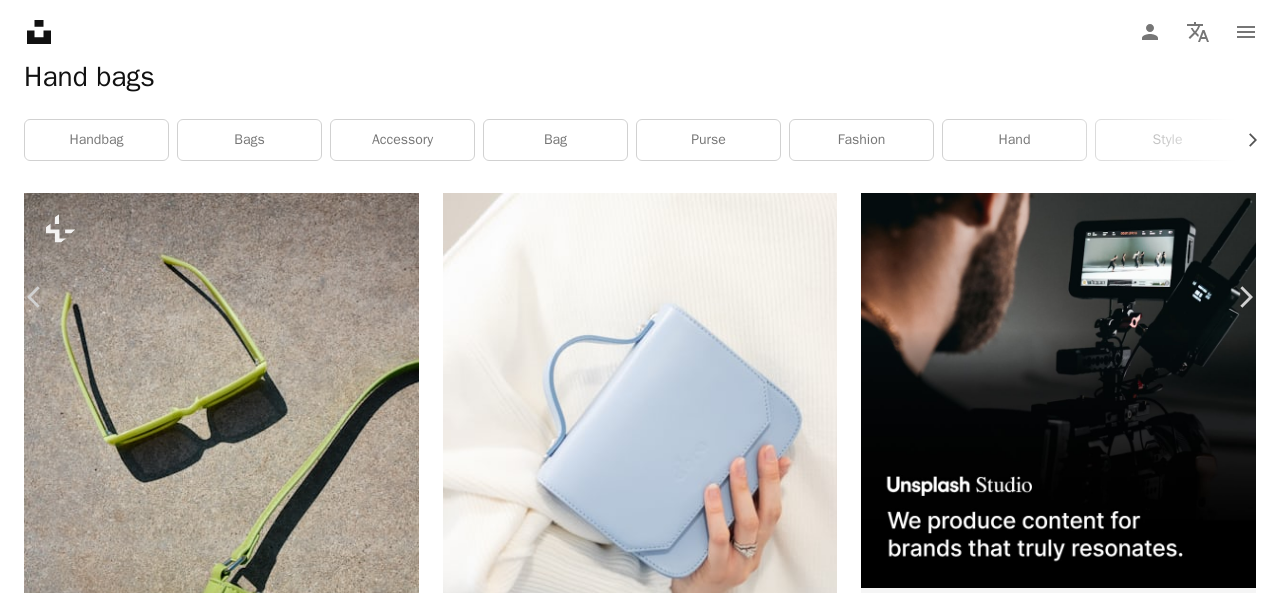click on "Download free" at bounding box center [1081, 4770] 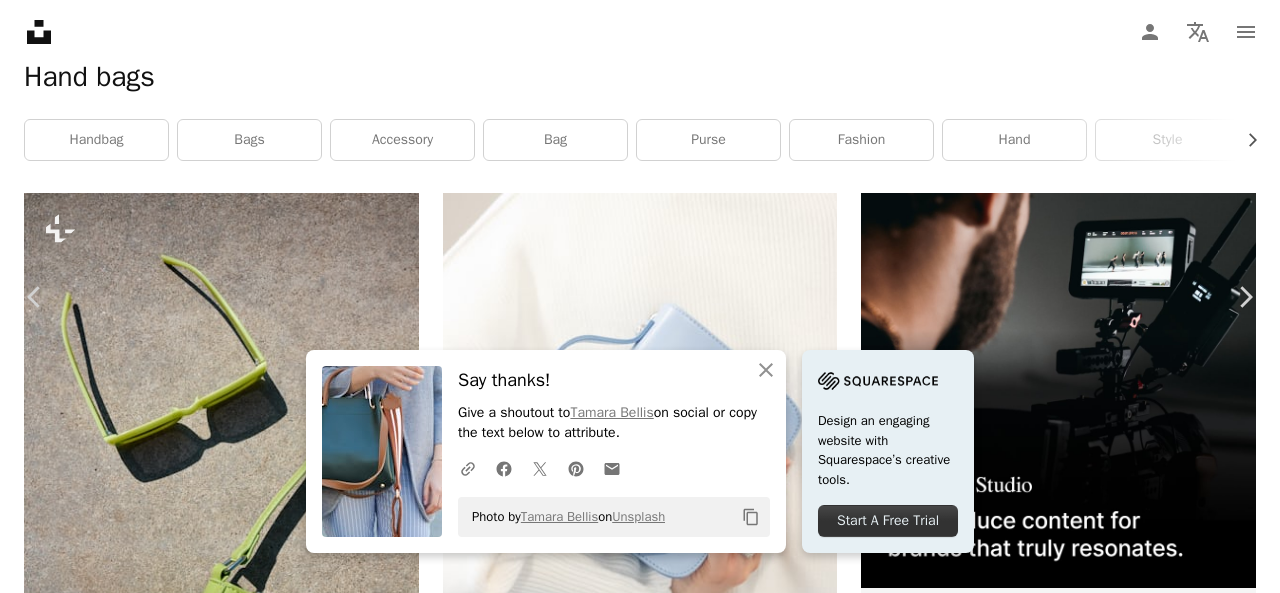 click on "An X shape" at bounding box center (20, 20) 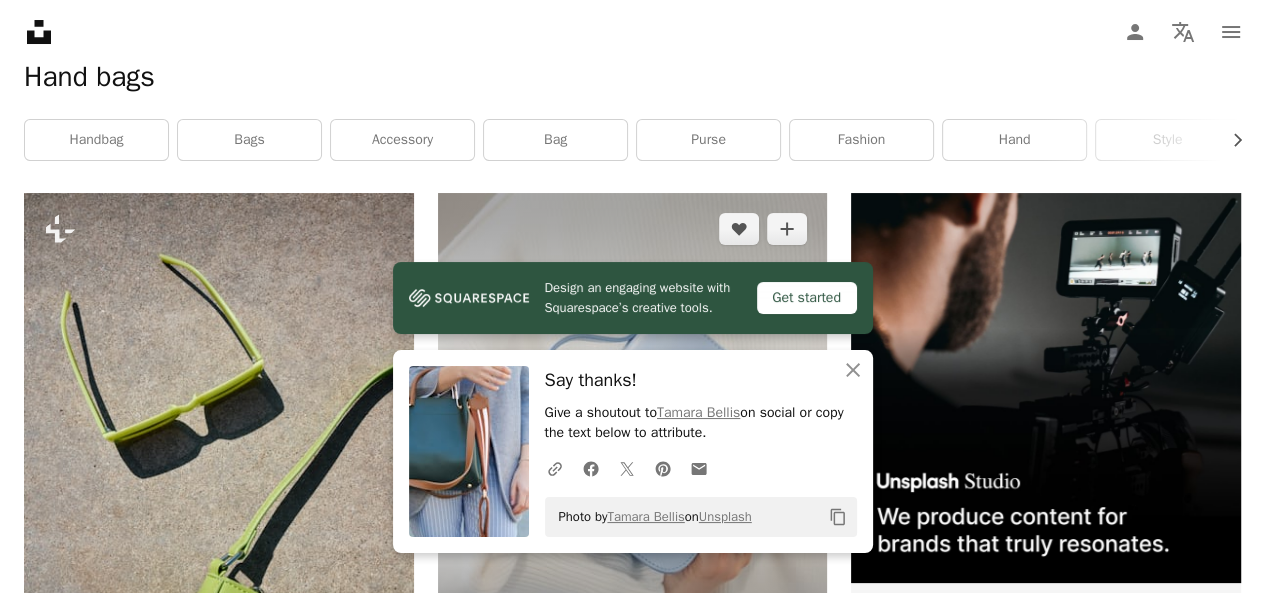 click at bounding box center (633, 432) 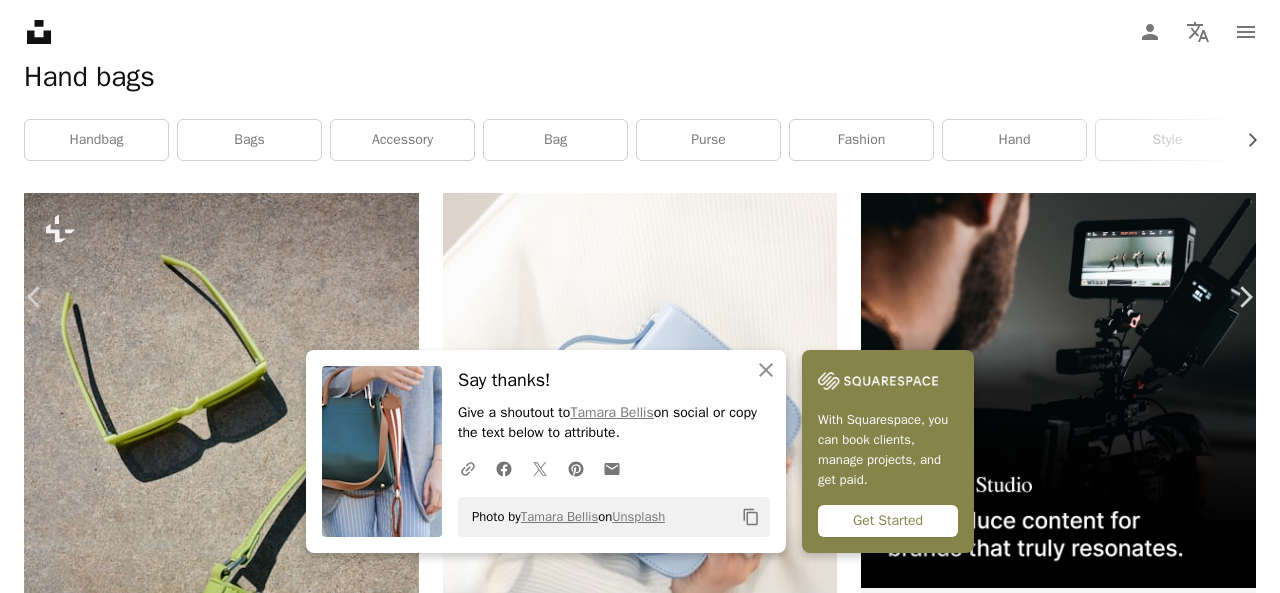 click on "Download free" at bounding box center (1081, 4770) 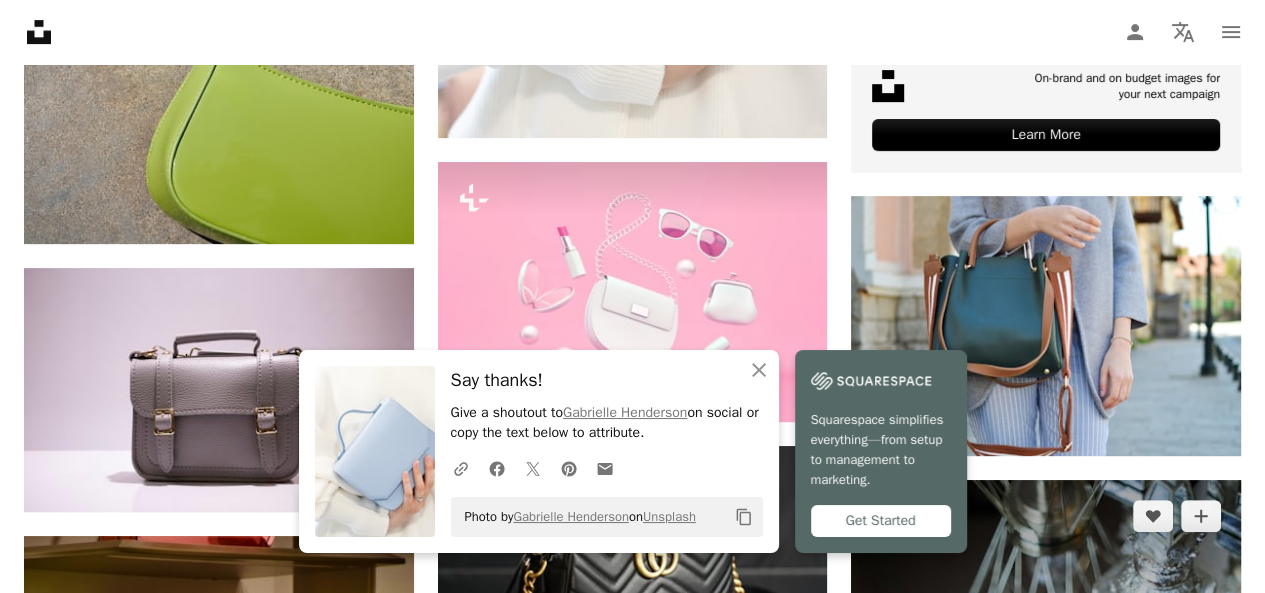 scroll, scrollTop: 400, scrollLeft: 0, axis: vertical 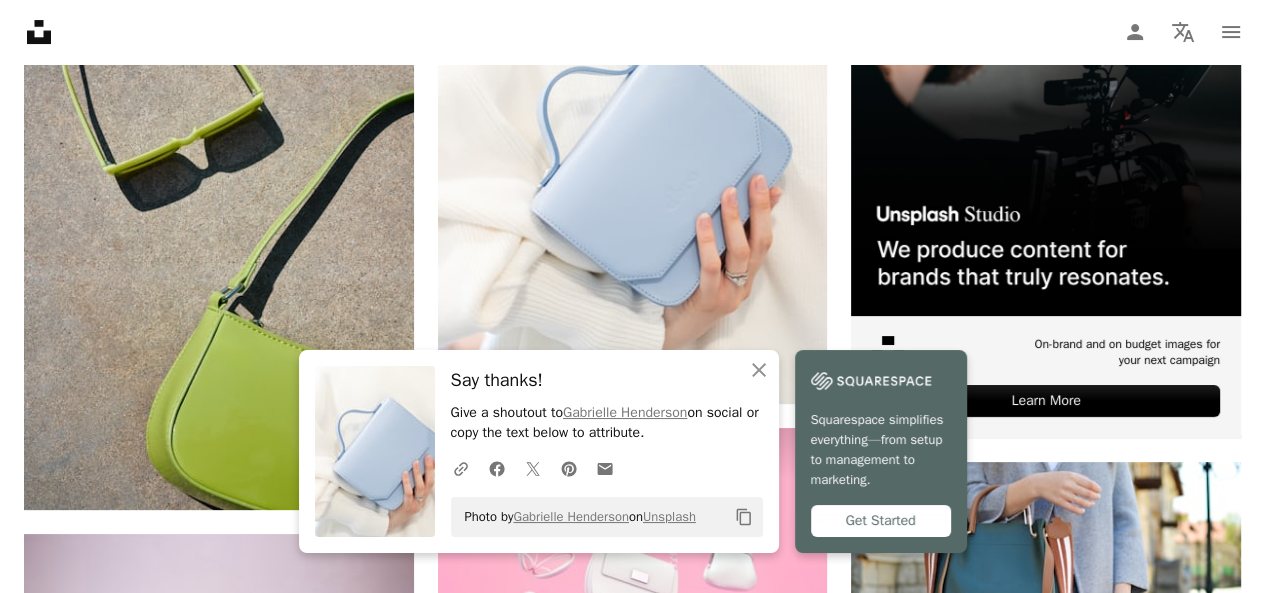 click at bounding box center [1046, 1038] 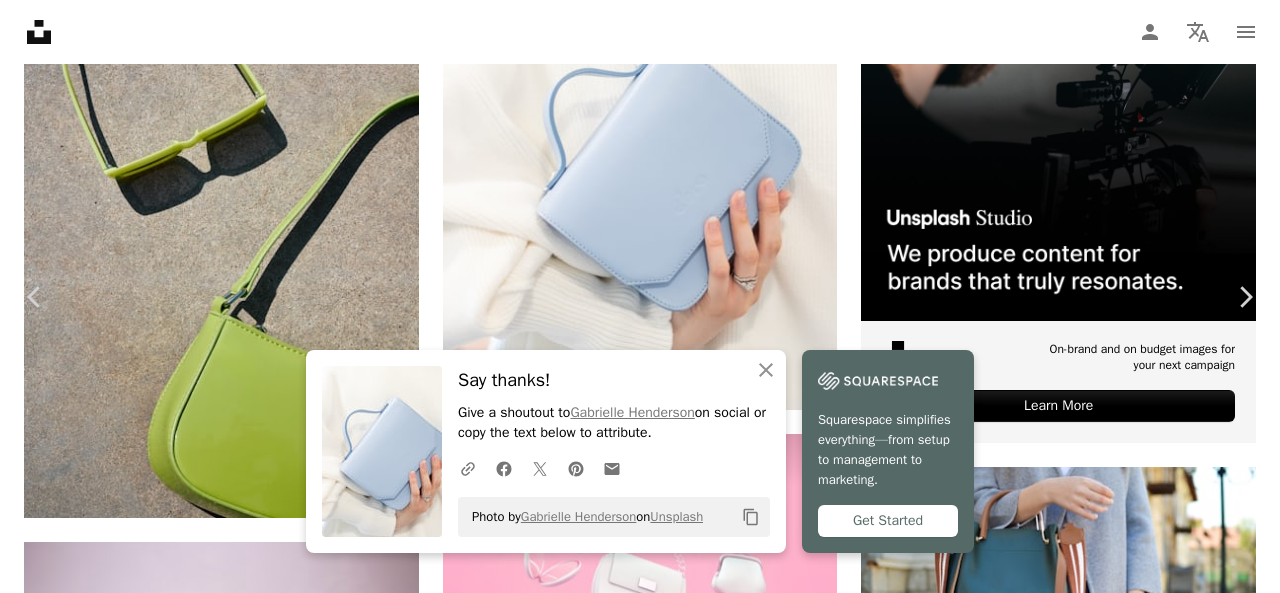 click on "Download free" at bounding box center [1081, 4503] 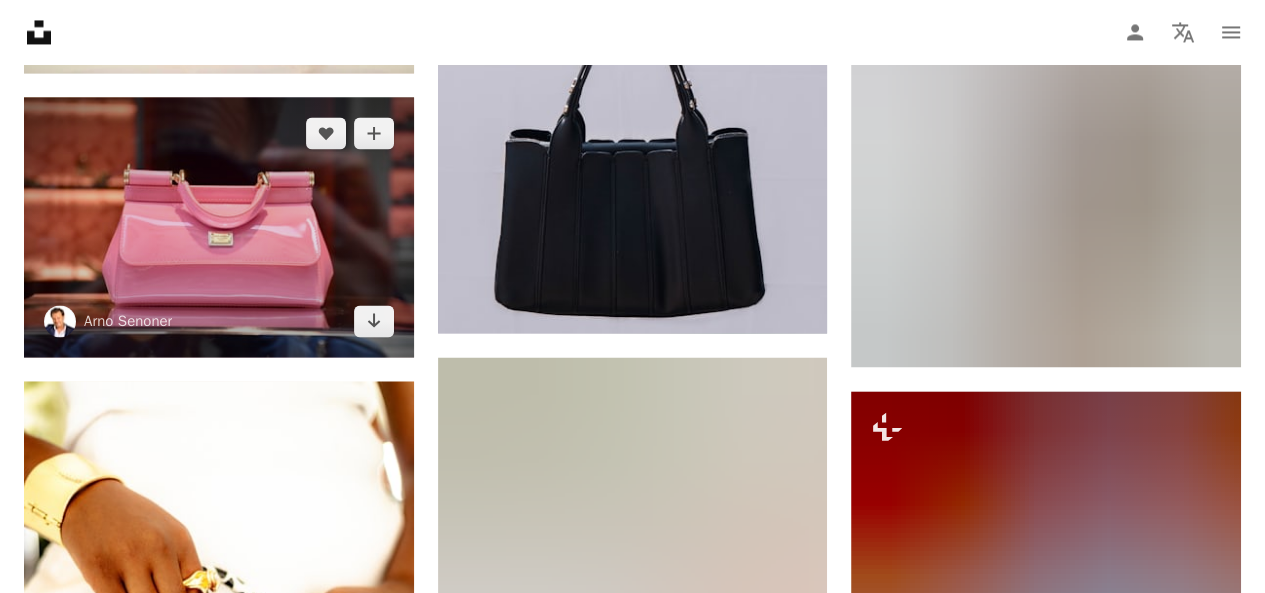 scroll, scrollTop: 2666, scrollLeft: 0, axis: vertical 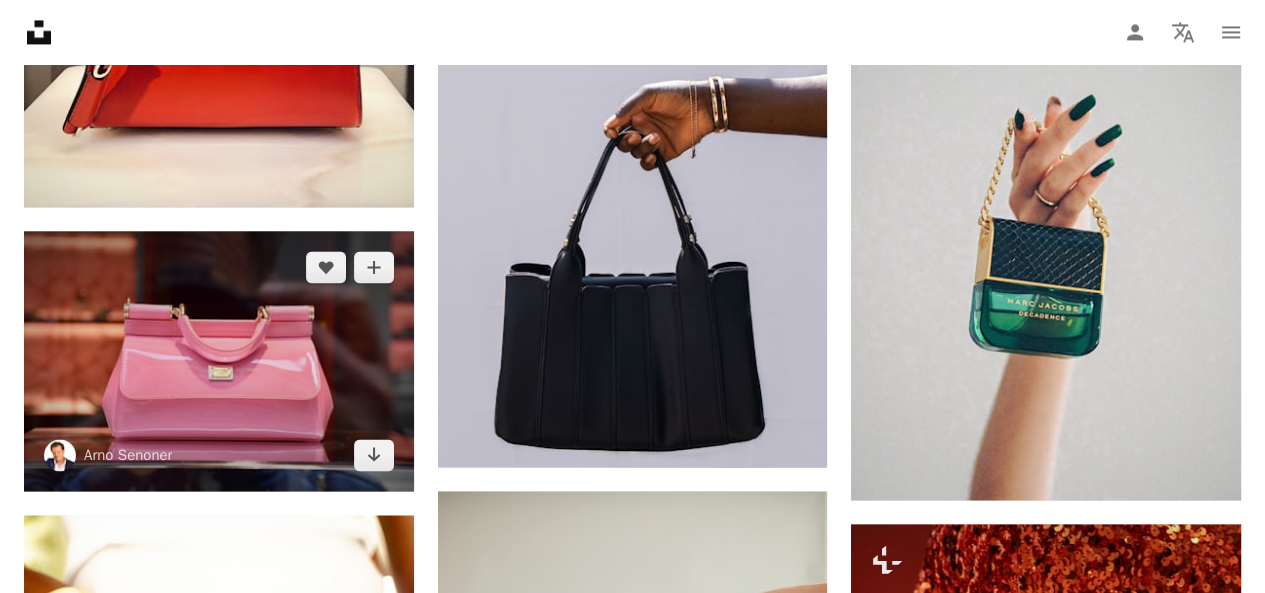 click at bounding box center (219, 361) 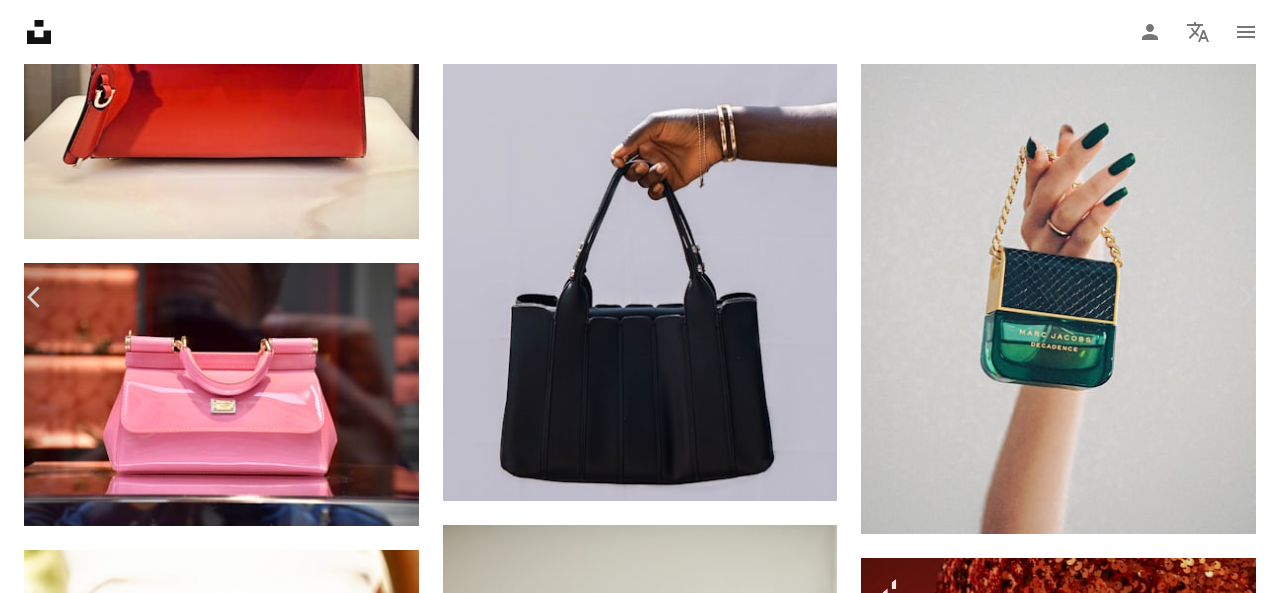 click on "Download free" at bounding box center (1081, 5652) 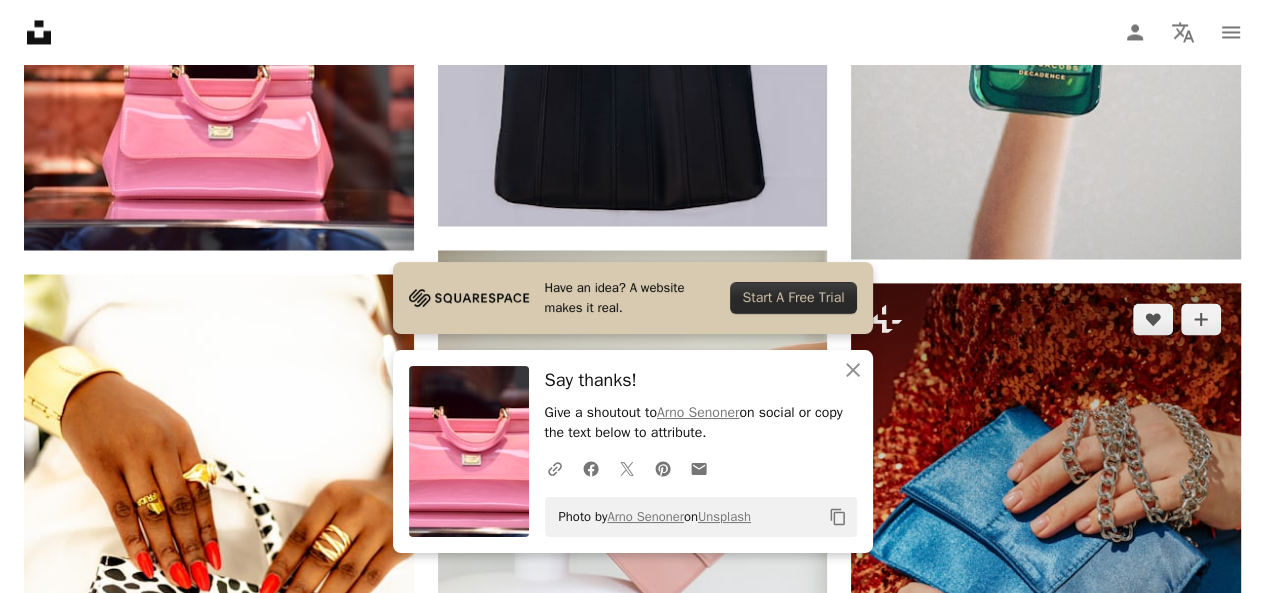 scroll, scrollTop: 2933, scrollLeft: 0, axis: vertical 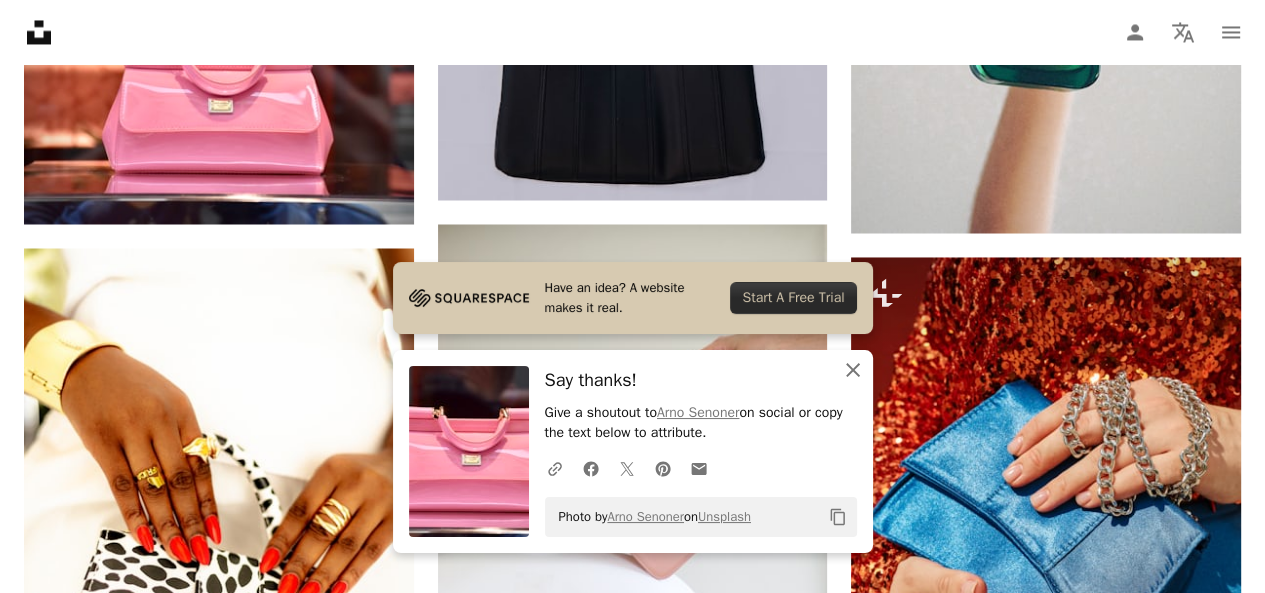 click 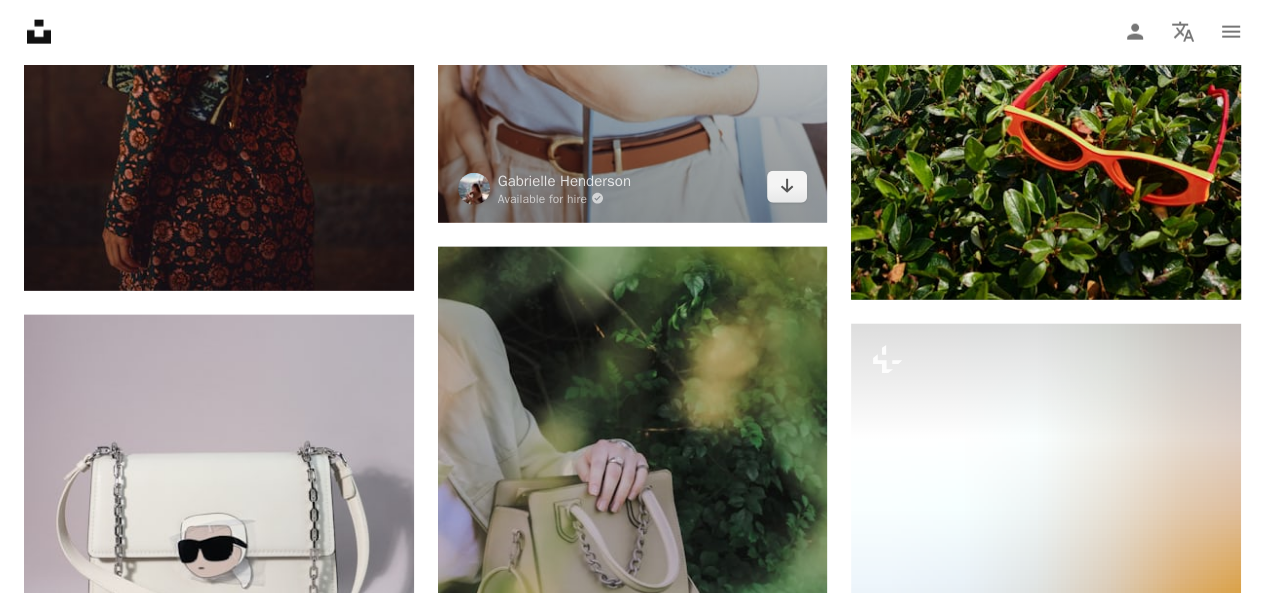 scroll, scrollTop: 4266, scrollLeft: 0, axis: vertical 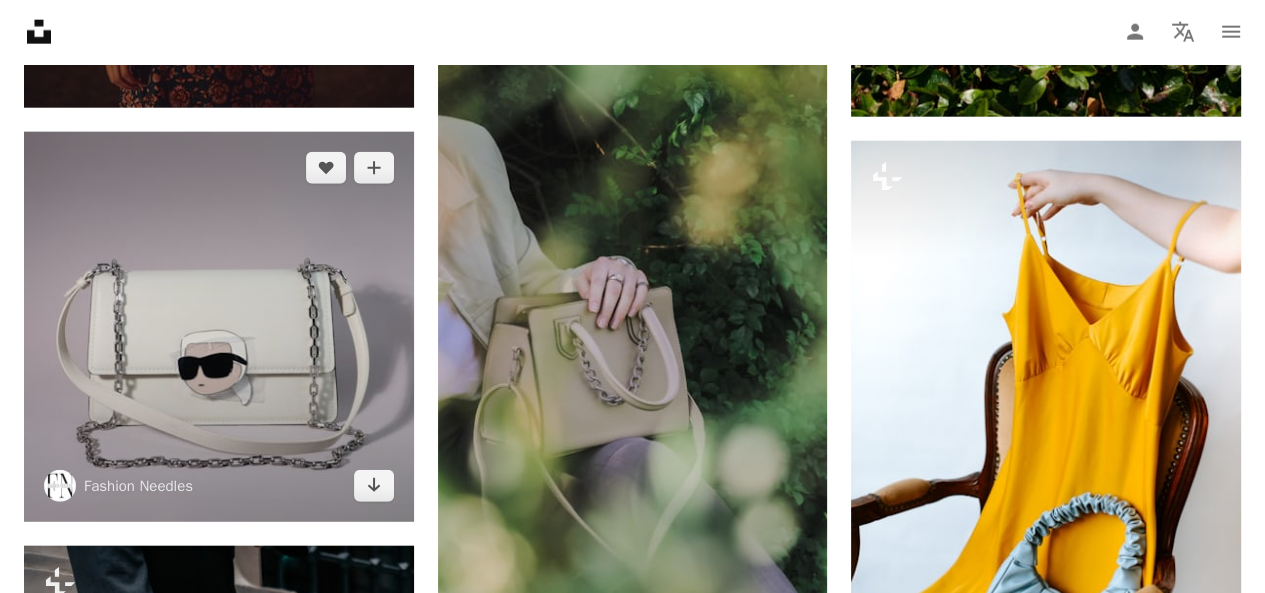 click at bounding box center [219, 327] 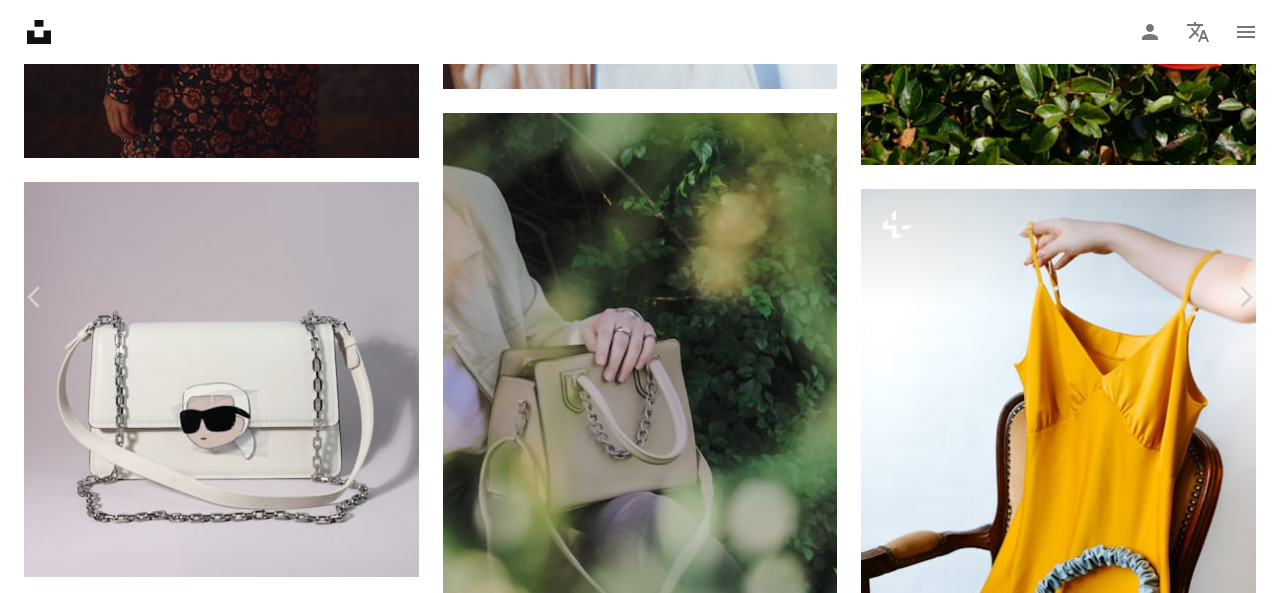 click on "Download free" at bounding box center (1081, 4052) 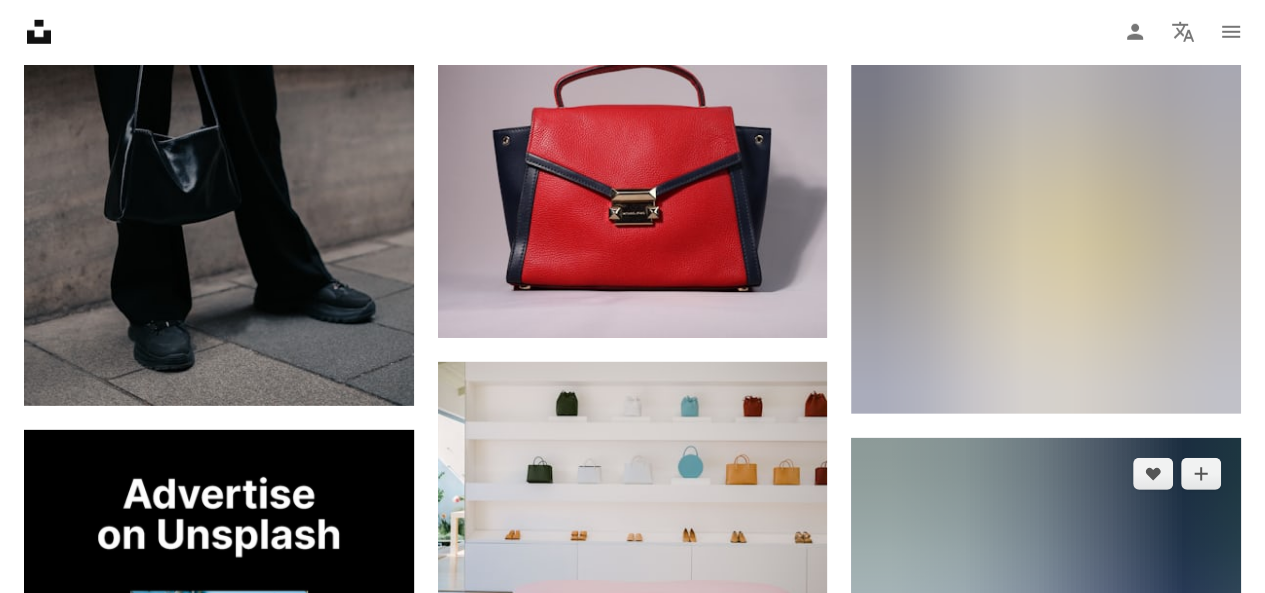scroll, scrollTop: 5200, scrollLeft: 0, axis: vertical 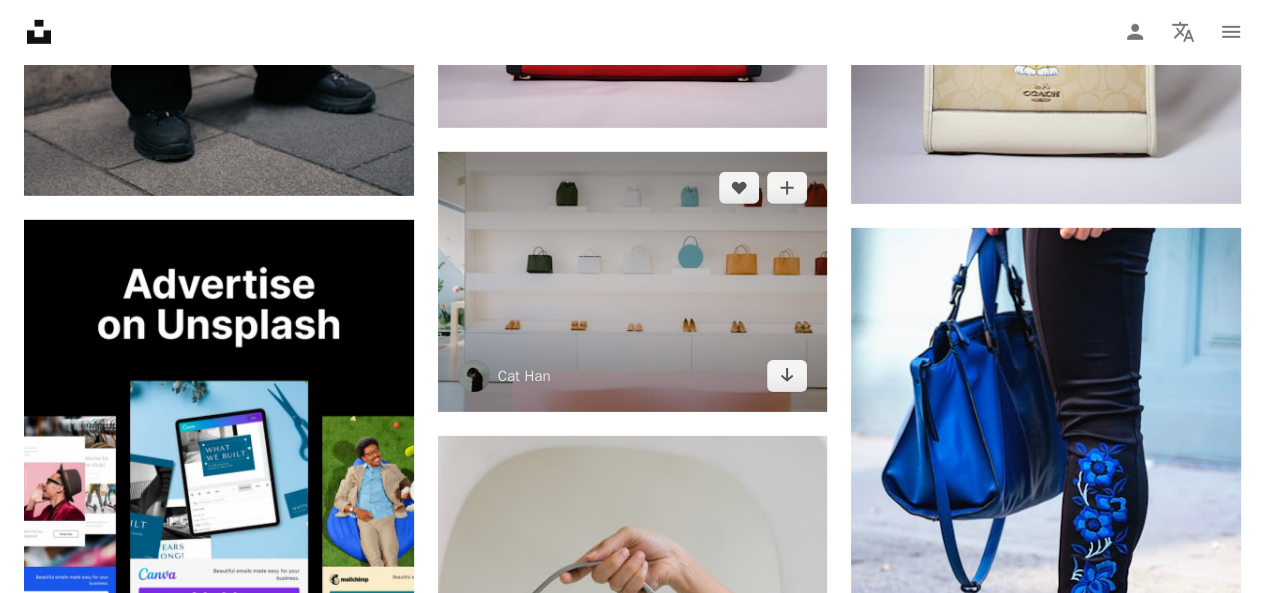 click at bounding box center (633, 282) 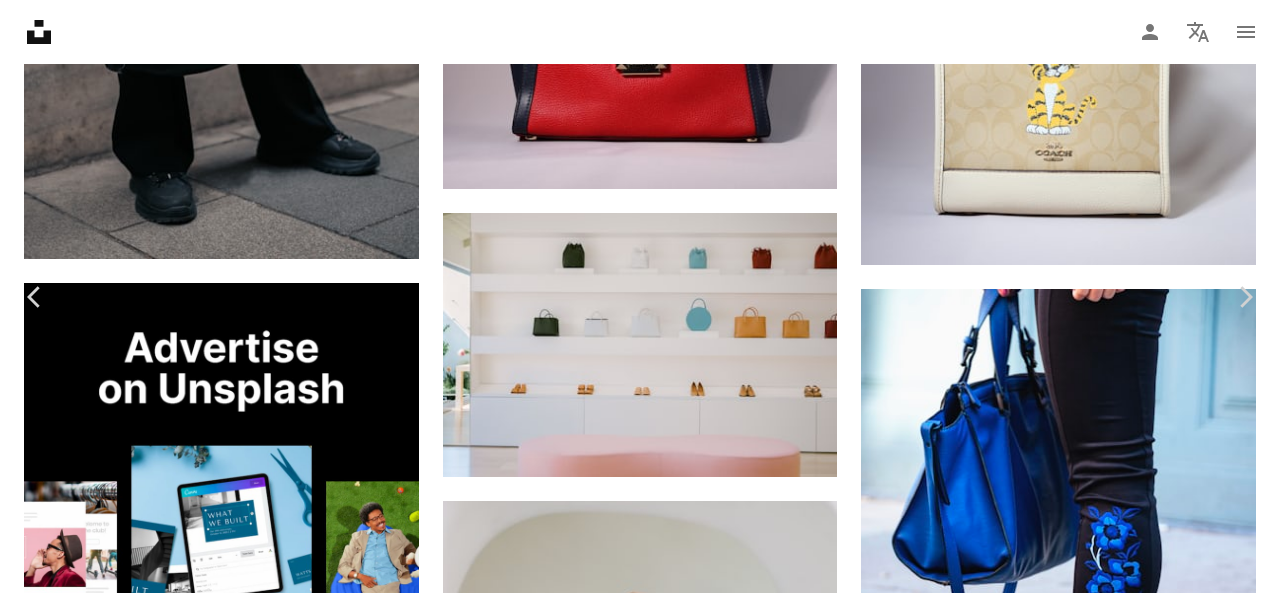 click on "Download free" at bounding box center [1081, 3118] 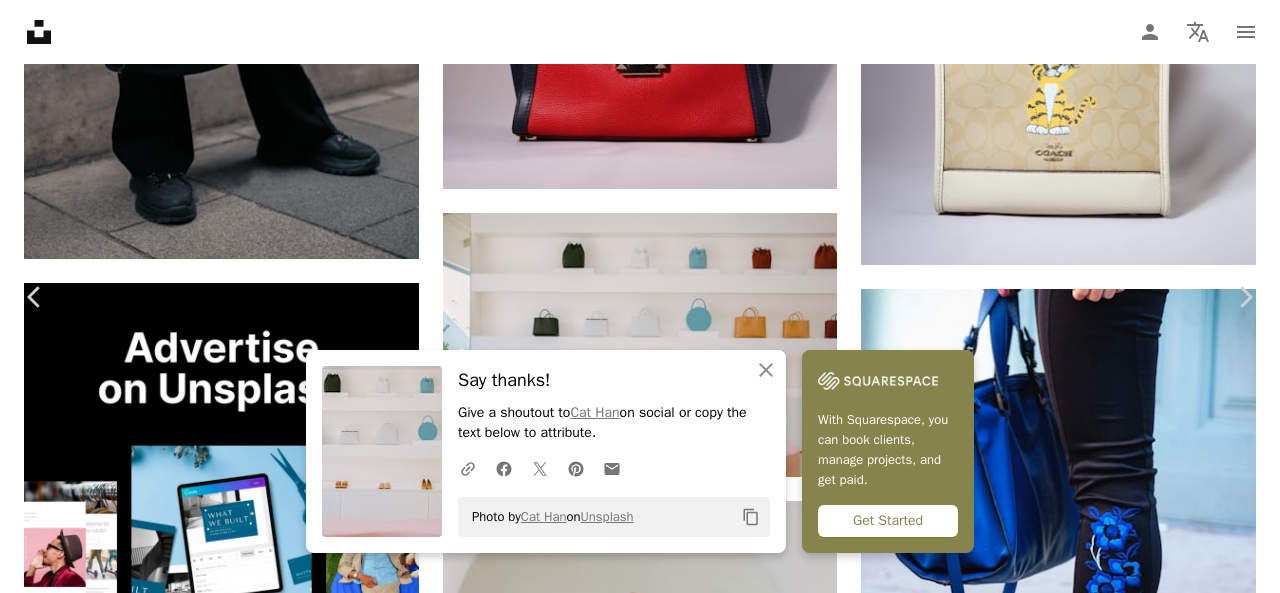 click on "An X shape" at bounding box center (20, 20) 